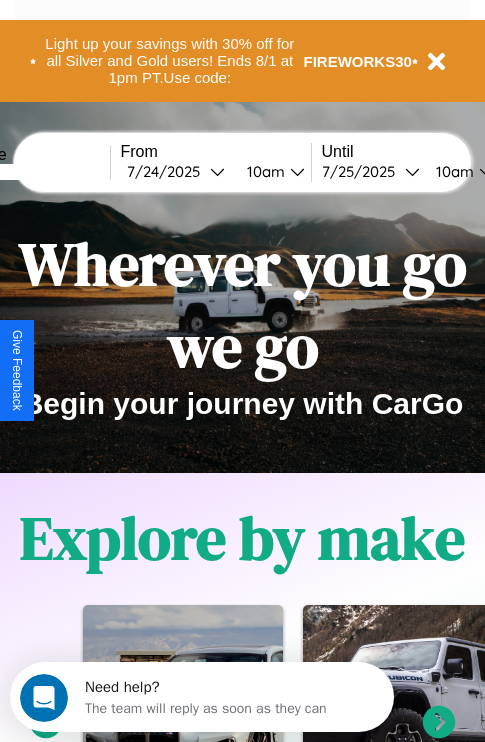 scroll, scrollTop: 0, scrollLeft: 0, axis: both 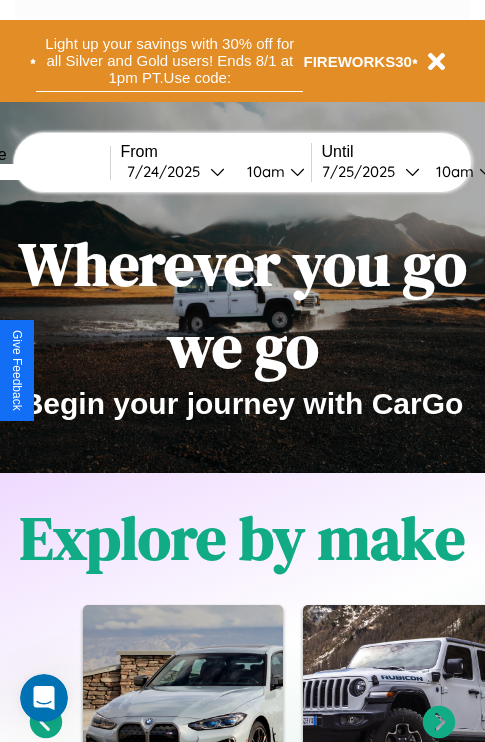 click on "Light up your savings with 30% off for all Silver and Gold users! Ends 8/1 at 1pm PT.  Use code:" at bounding box center [169, 61] 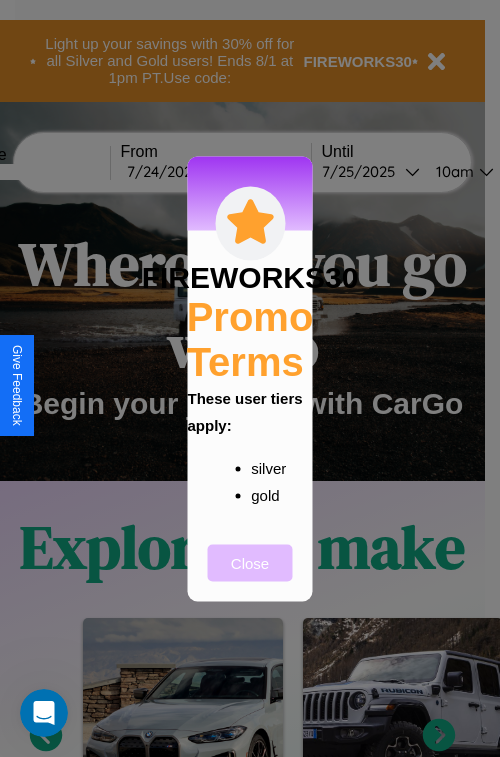 click on "Close" at bounding box center [250, 562] 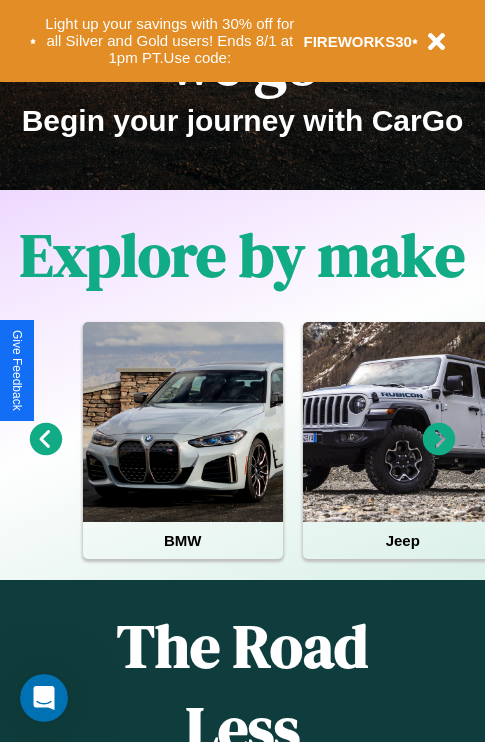 scroll, scrollTop: 308, scrollLeft: 0, axis: vertical 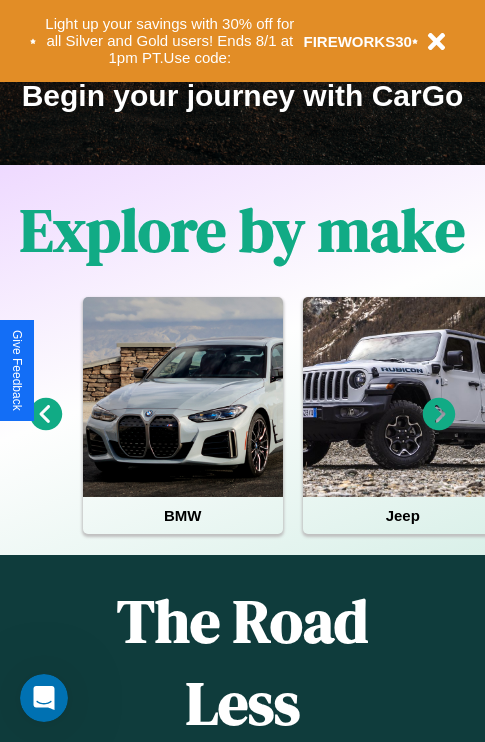 click 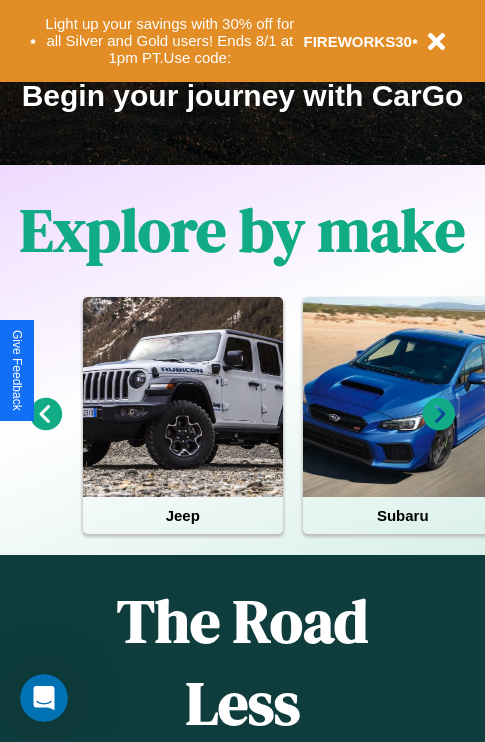 click 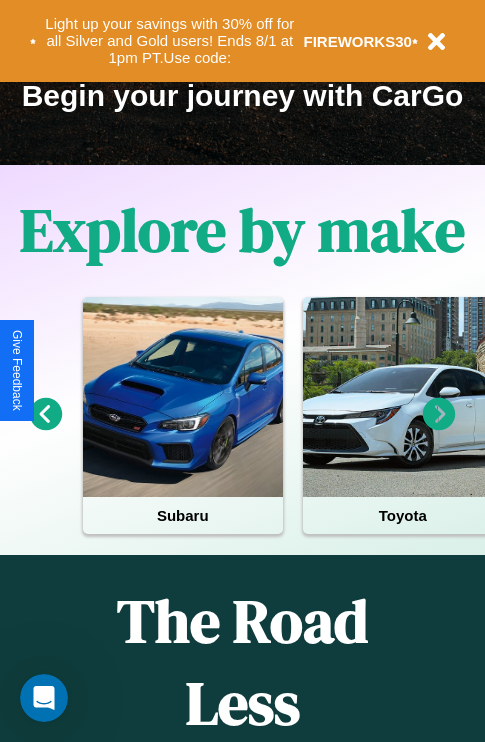 click 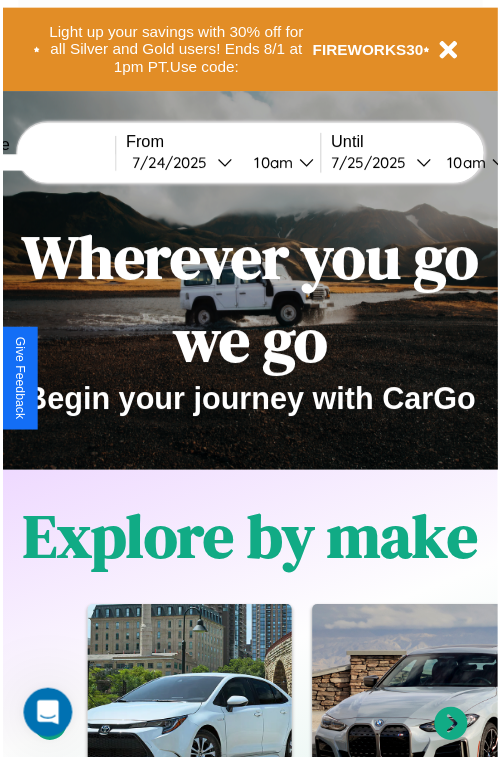 scroll, scrollTop: 0, scrollLeft: 0, axis: both 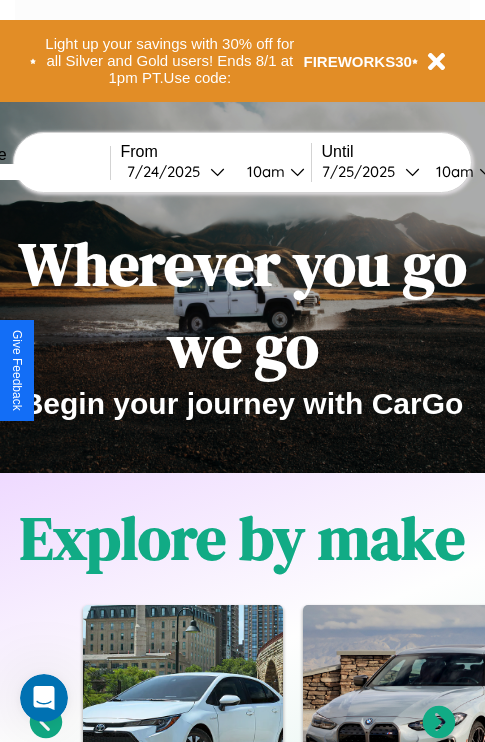 click at bounding box center [35, 172] 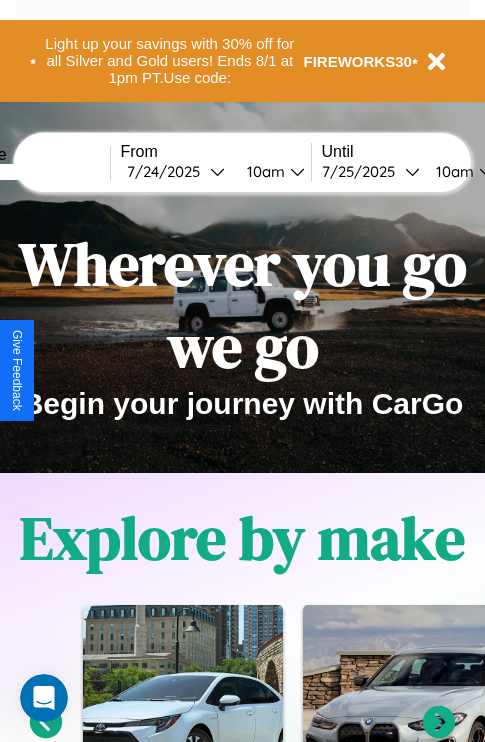 type on "******" 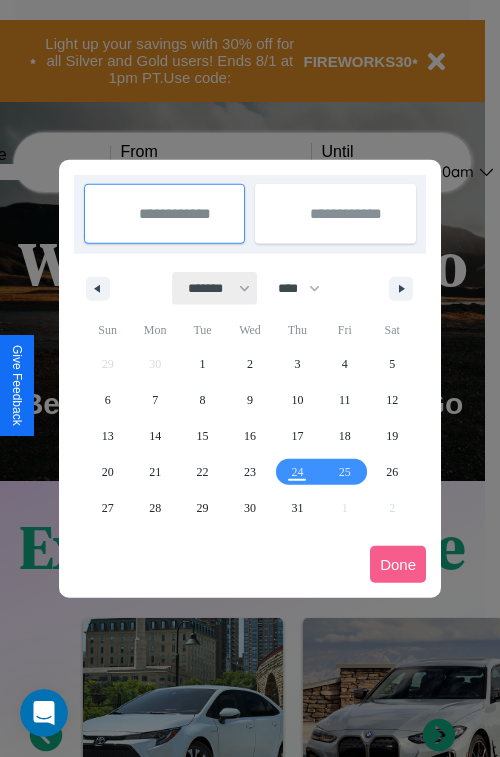 click on "******* ******** ***** ***** *** **** **** ****** ********* ******* ******** ********" at bounding box center (215, 288) 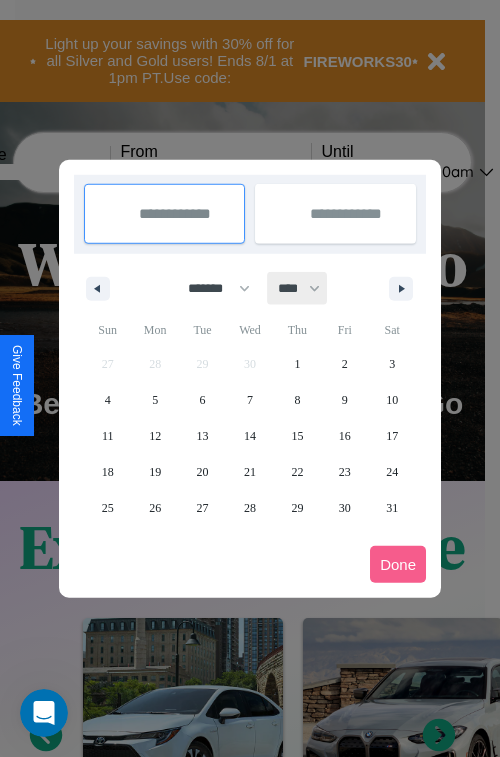 click on "**** **** **** **** **** **** **** **** **** **** **** **** **** **** **** **** **** **** **** **** **** **** **** **** **** **** **** **** **** **** **** **** **** **** **** **** **** **** **** **** **** **** **** **** **** **** **** **** **** **** **** **** **** **** **** **** **** **** **** **** **** **** **** **** **** **** **** **** **** **** **** **** **** **** **** **** **** **** **** **** **** **** **** **** **** **** **** **** **** **** **** **** **** **** **** **** **** **** **** **** **** **** **** **** **** **** **** **** **** **** **** **** **** **** **** **** **** **** **** **** ****" at bounding box center [298, 288] 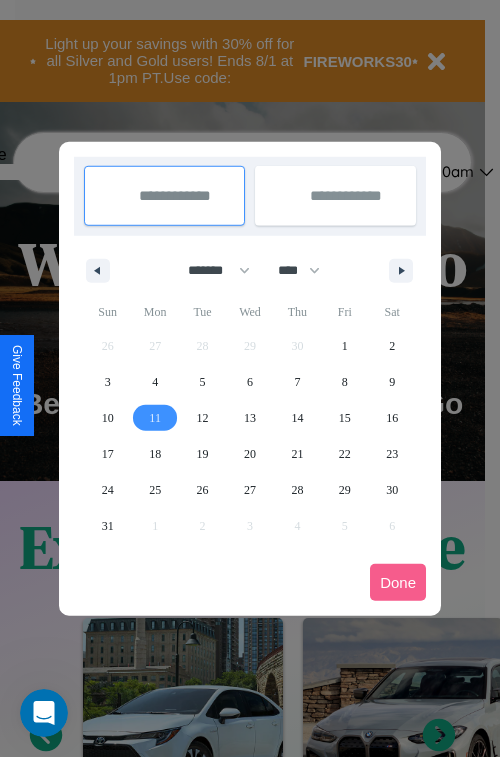 click on "11" at bounding box center [155, 418] 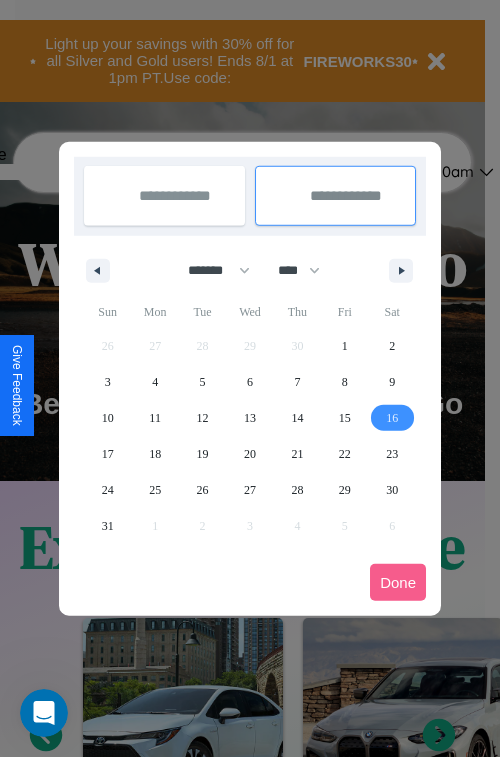 click on "16" at bounding box center (392, 418) 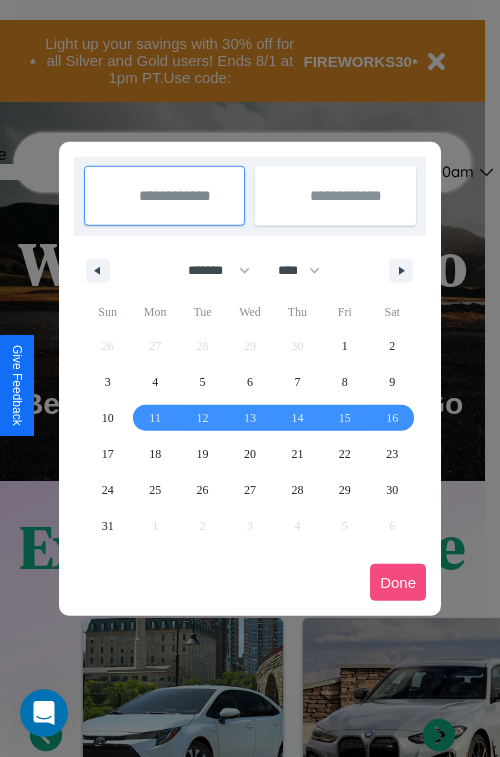 click on "Done" at bounding box center (398, 582) 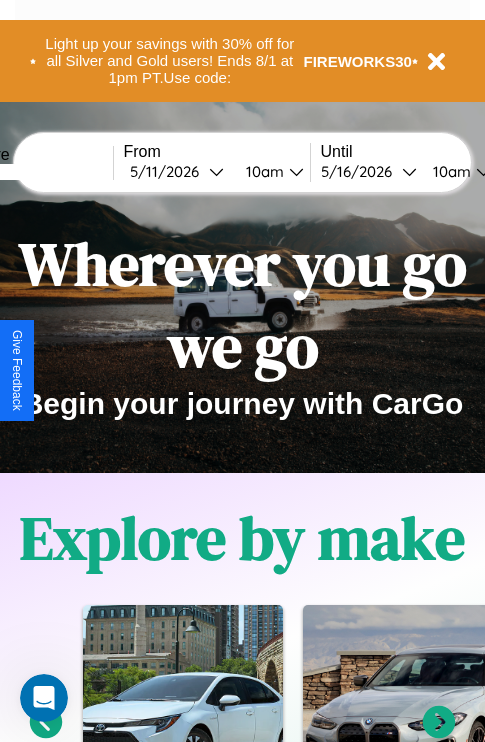click on "10am" at bounding box center (262, 171) 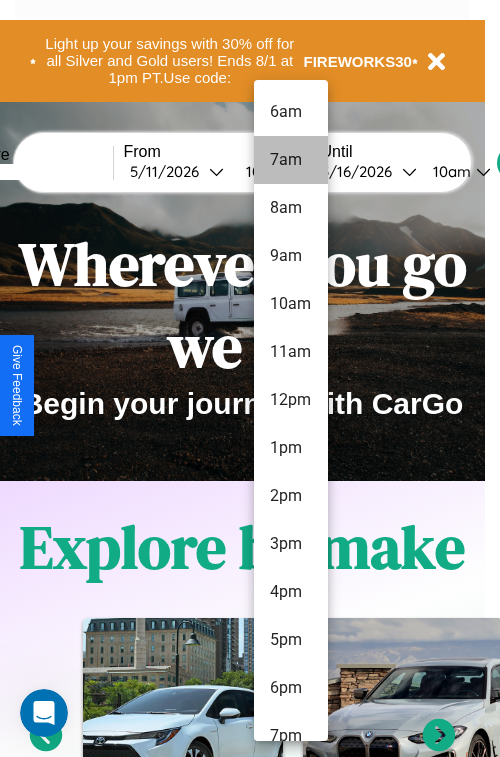 click on "7am" at bounding box center (291, 160) 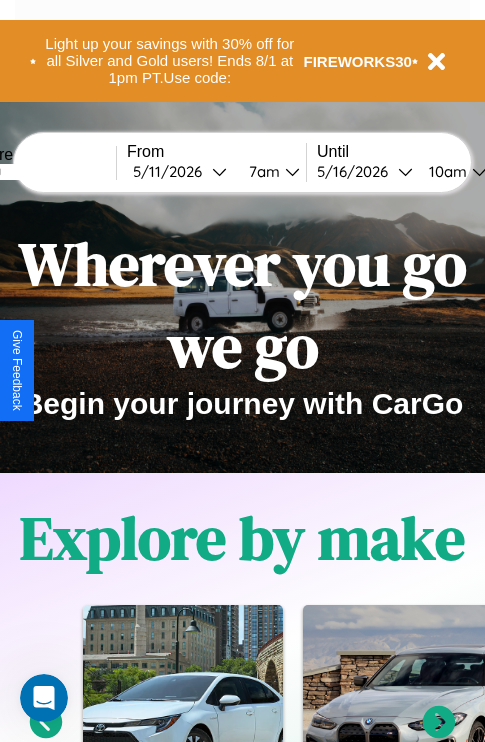 click on "10am" at bounding box center (445, 171) 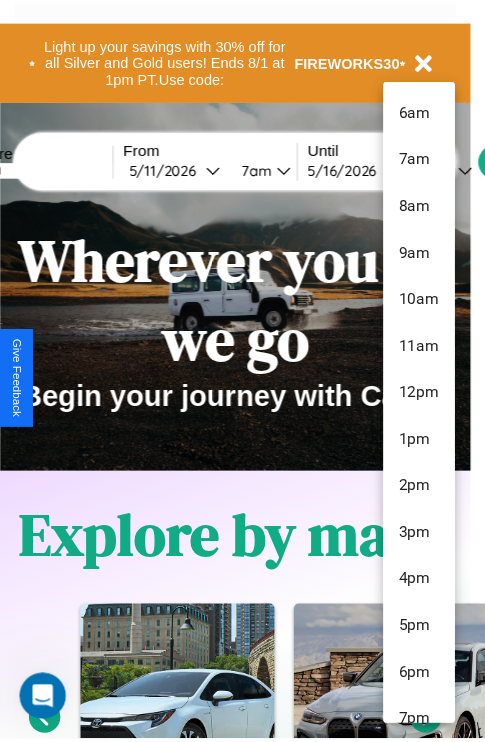 scroll, scrollTop: 163, scrollLeft: 0, axis: vertical 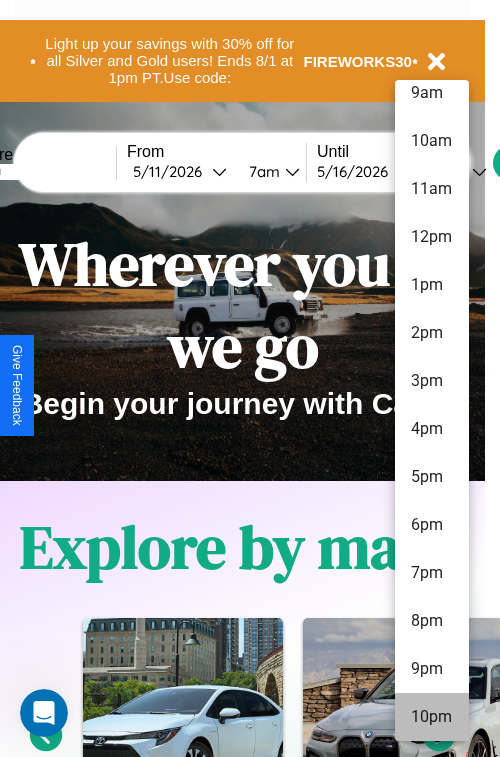 click on "10pm" at bounding box center [432, 717] 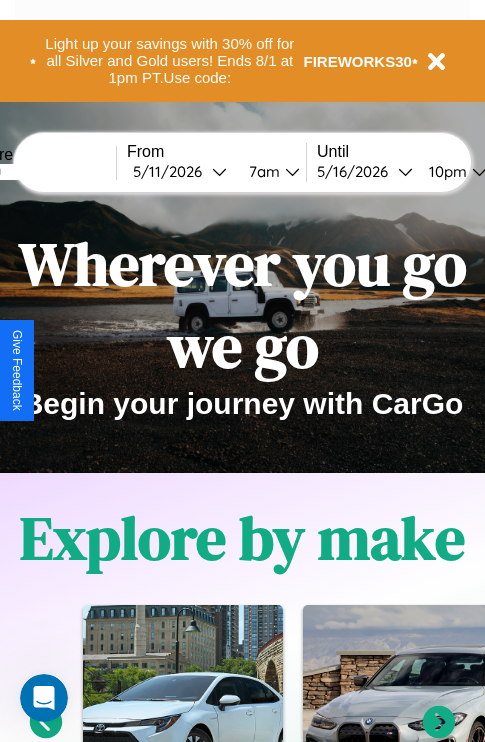 scroll, scrollTop: 0, scrollLeft: 69, axis: horizontal 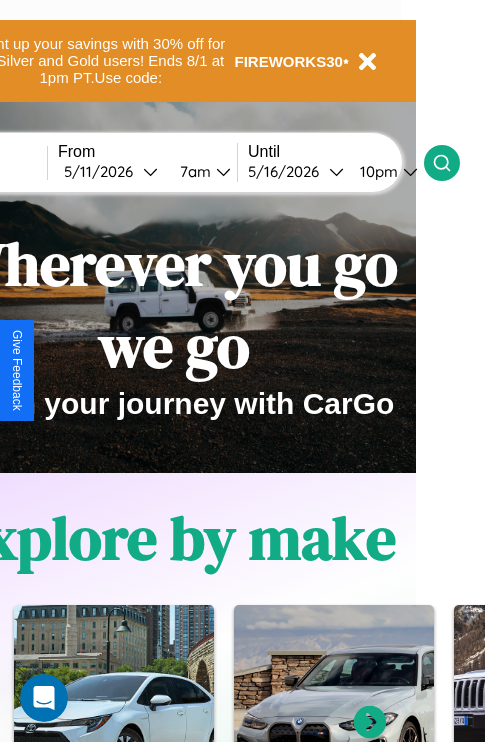 click 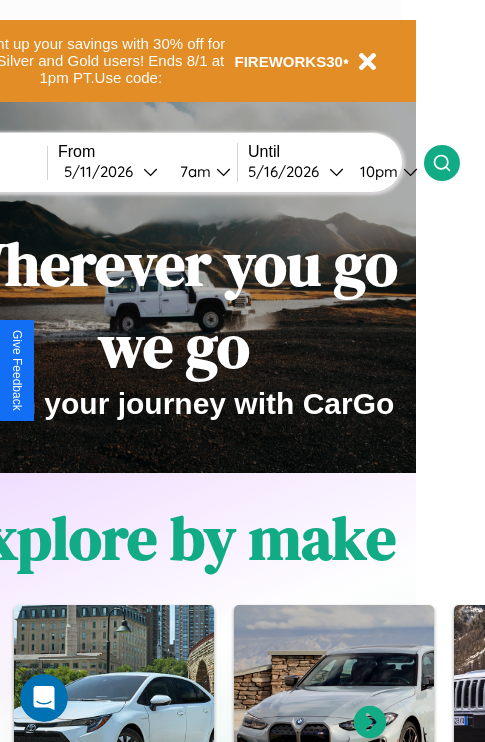 scroll, scrollTop: 0, scrollLeft: 0, axis: both 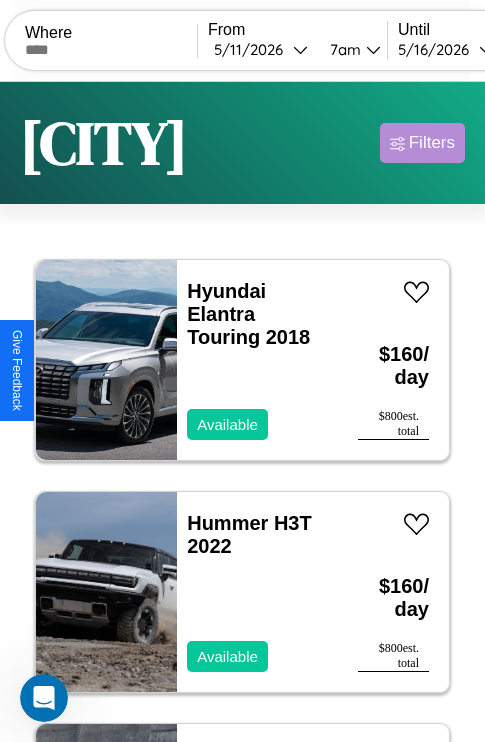 click on "Filters" at bounding box center [432, 143] 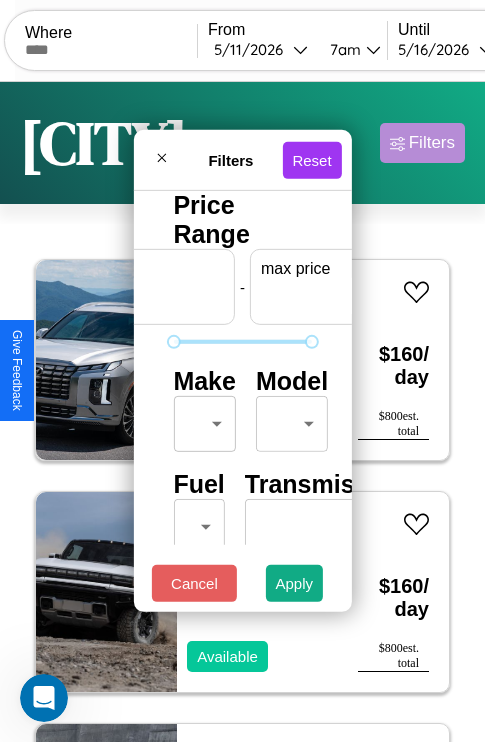 scroll, scrollTop: 0, scrollLeft: 124, axis: horizontal 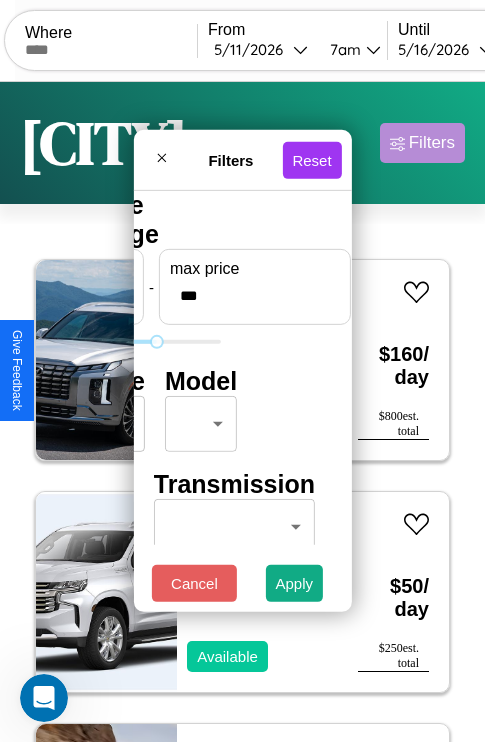 type on "***" 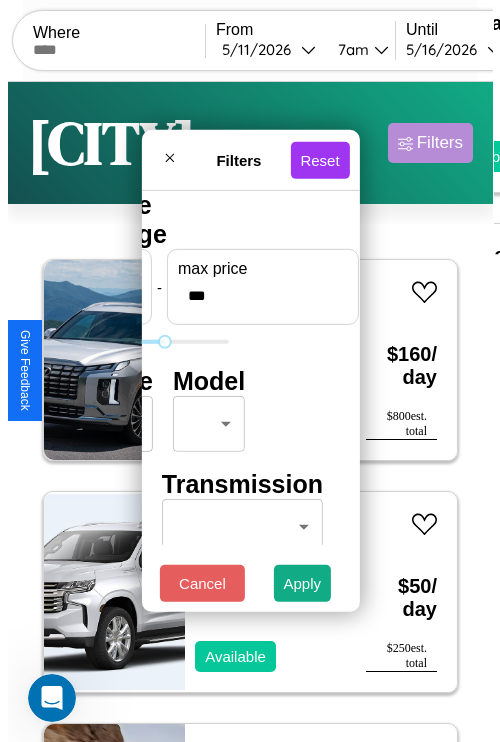 scroll, scrollTop: 0, scrollLeft: 0, axis: both 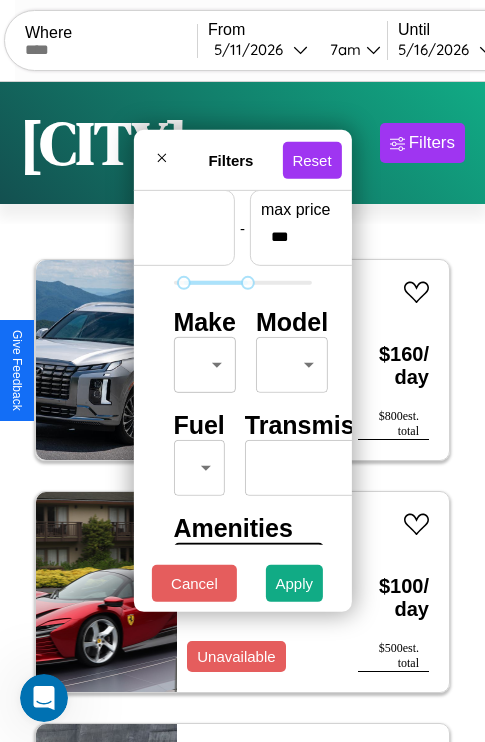 type on "**" 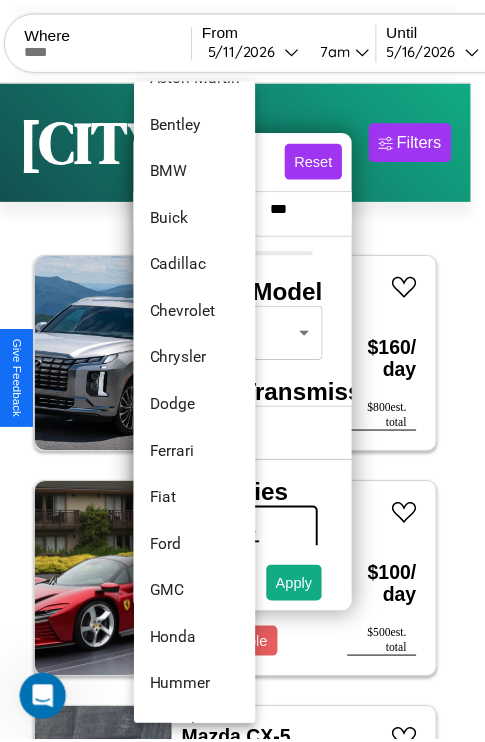 scroll, scrollTop: 230, scrollLeft: 0, axis: vertical 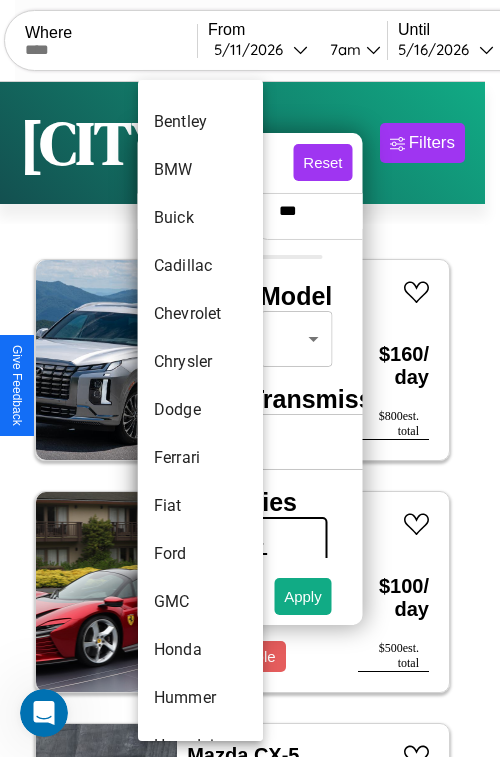 click on "Dodge" at bounding box center [200, 410] 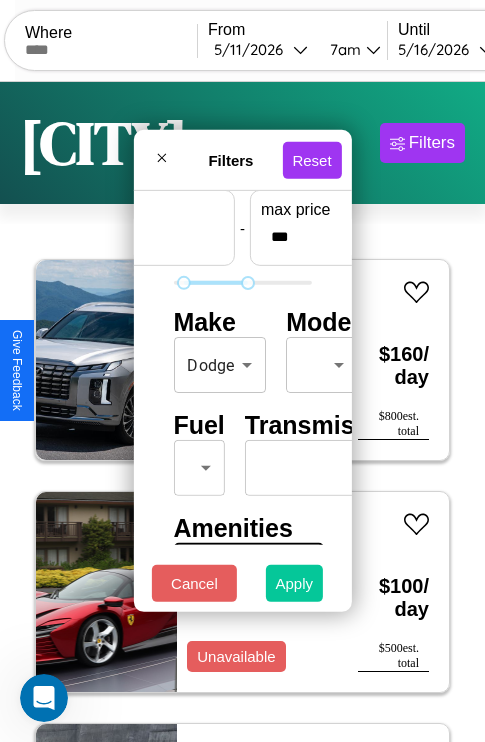 click on "Apply" at bounding box center [295, 583] 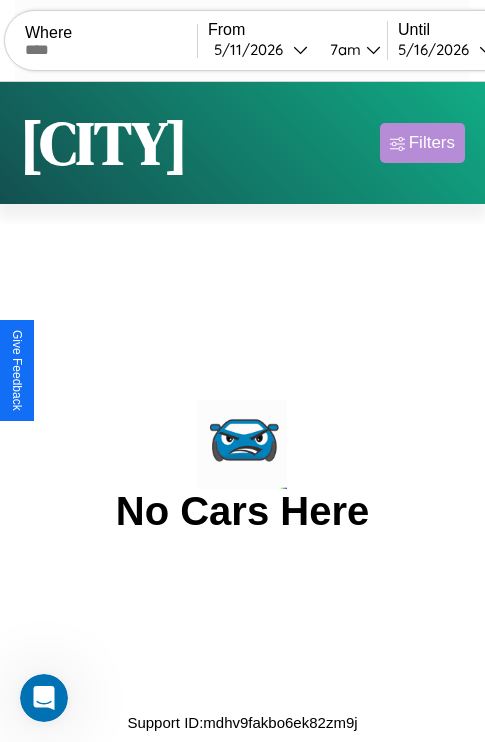 click on "Filters" at bounding box center (432, 143) 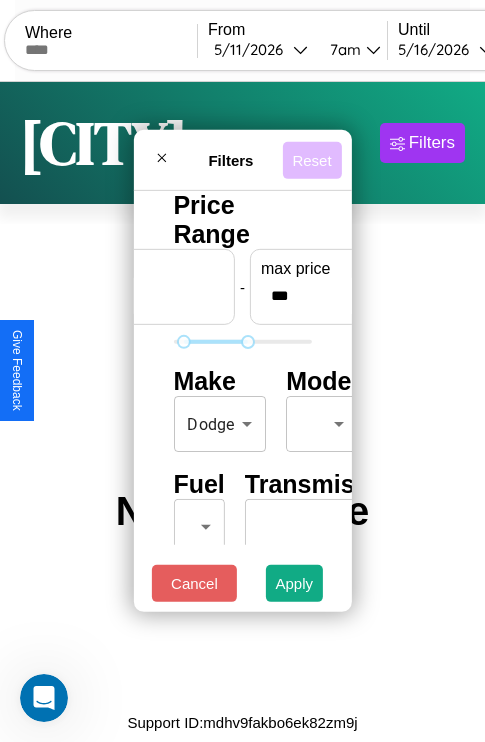 click on "Reset" at bounding box center [311, 159] 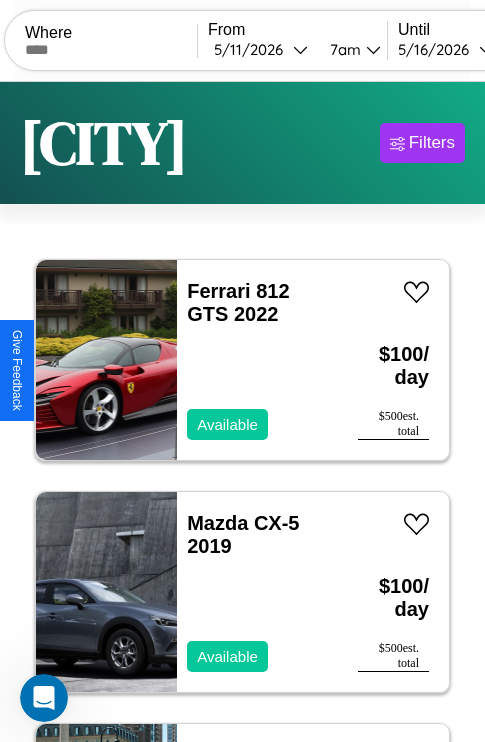 scroll, scrollTop: 79, scrollLeft: 0, axis: vertical 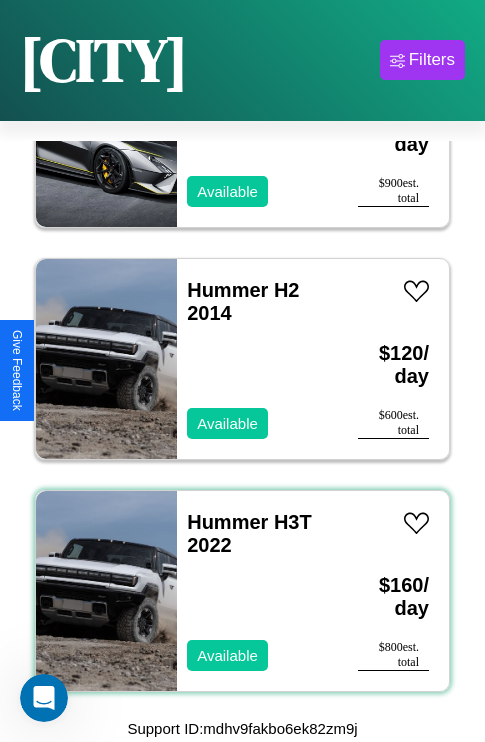 click on "Hummer H3T 2022 Available" at bounding box center [257, 591] 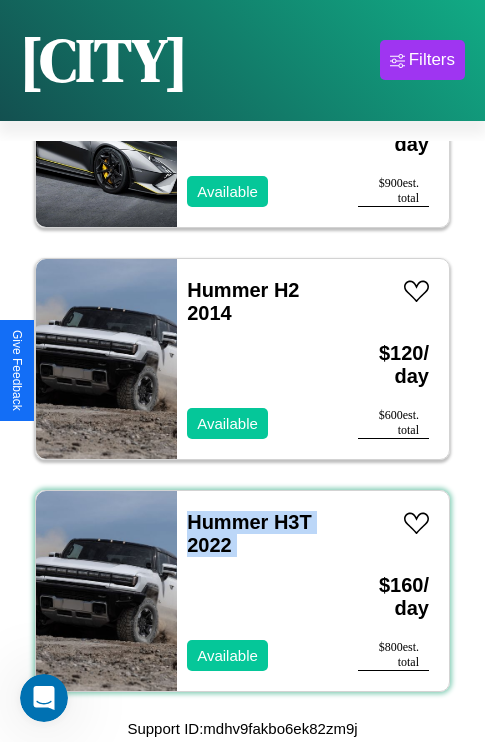 click on "Hummer H3T 2022 Available" at bounding box center [257, 591] 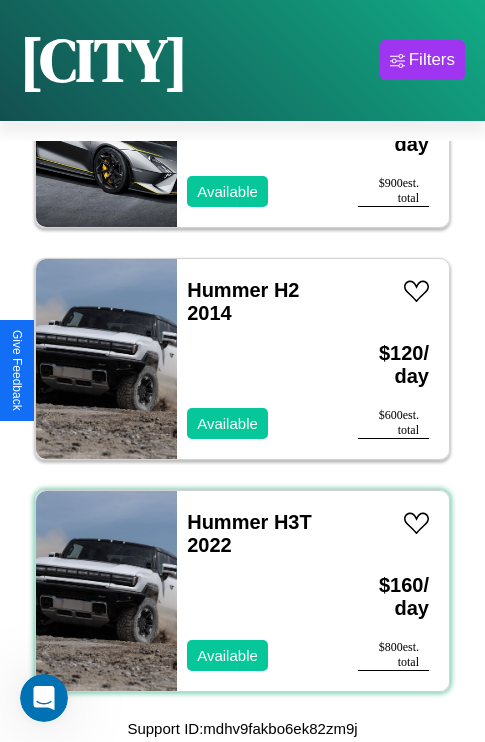 click on "Hummer H3T 2022 Available" at bounding box center [257, 591] 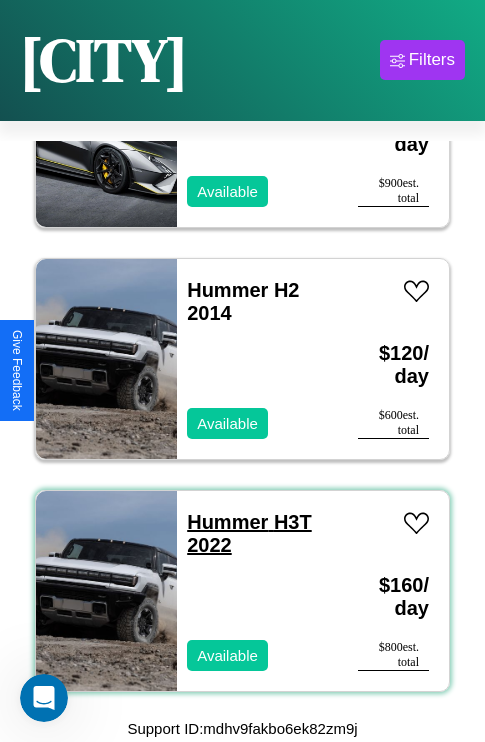 click on "Hummer   H3T   2022" at bounding box center (249, 533) 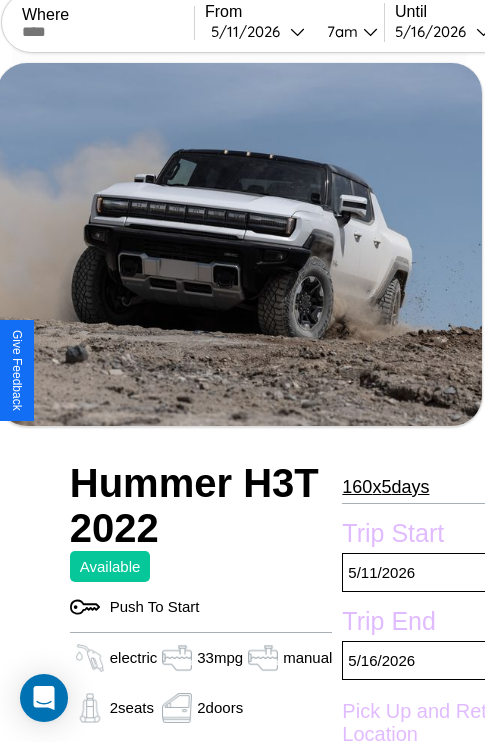 scroll, scrollTop: 498, scrollLeft: 80, axis: both 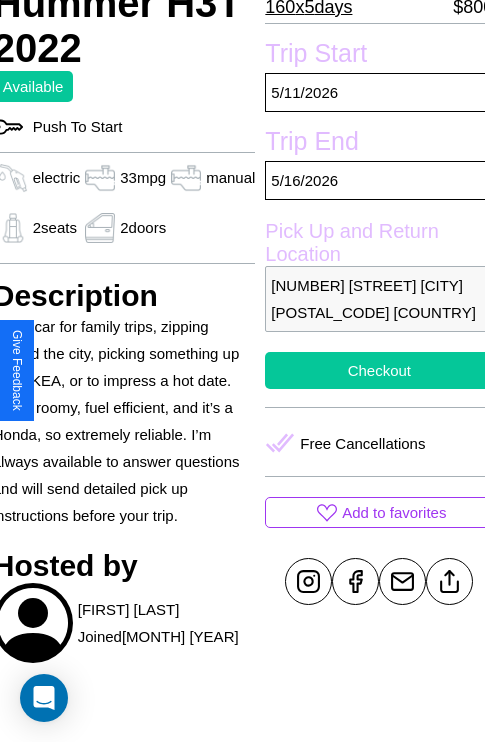 click on "Checkout" at bounding box center [379, 370] 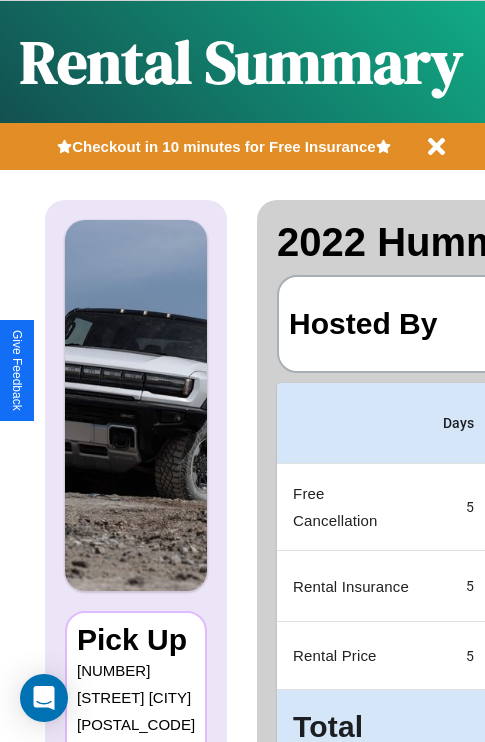 scroll, scrollTop: 0, scrollLeft: 378, axis: horizontal 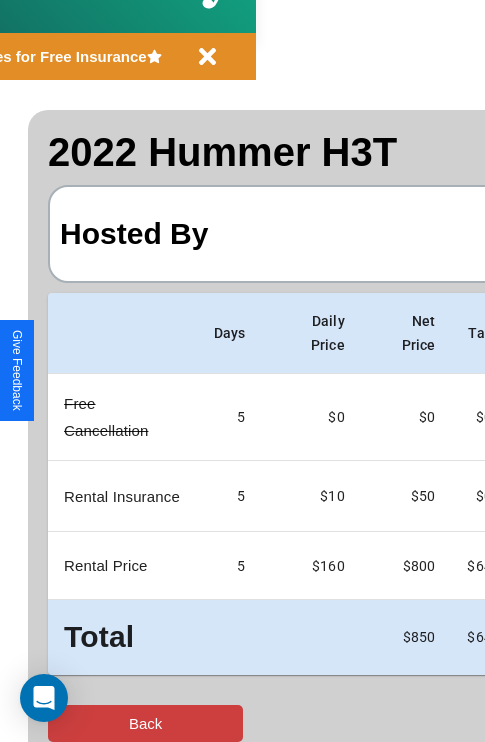 click on "Back" at bounding box center (145, 723) 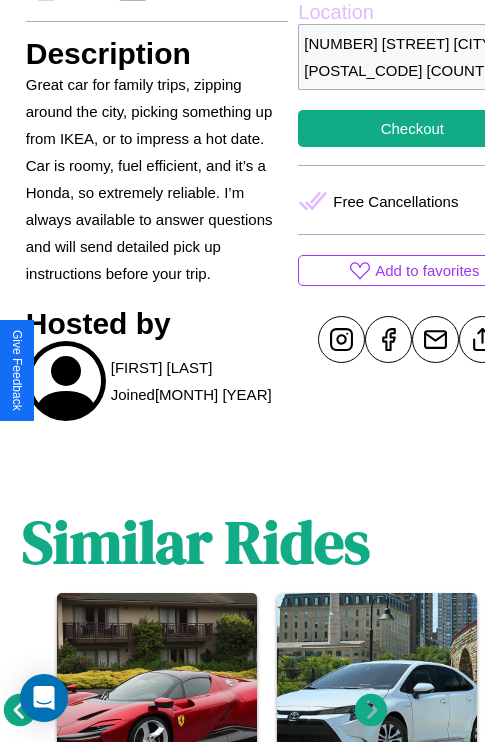 scroll, scrollTop: 895, scrollLeft: 30, axis: both 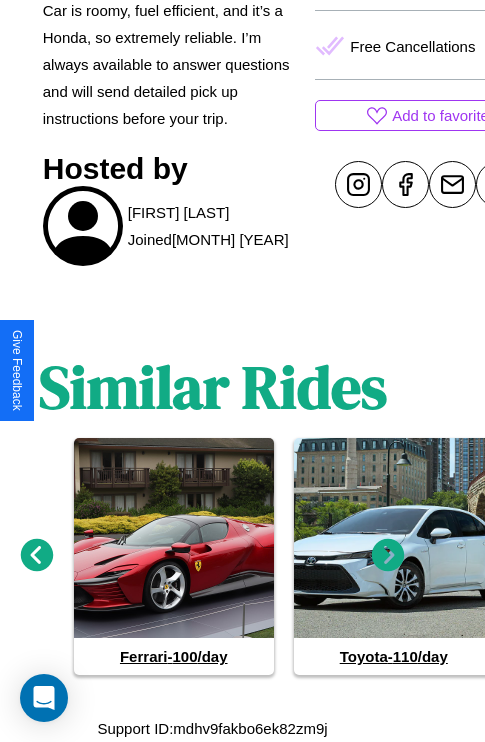 click 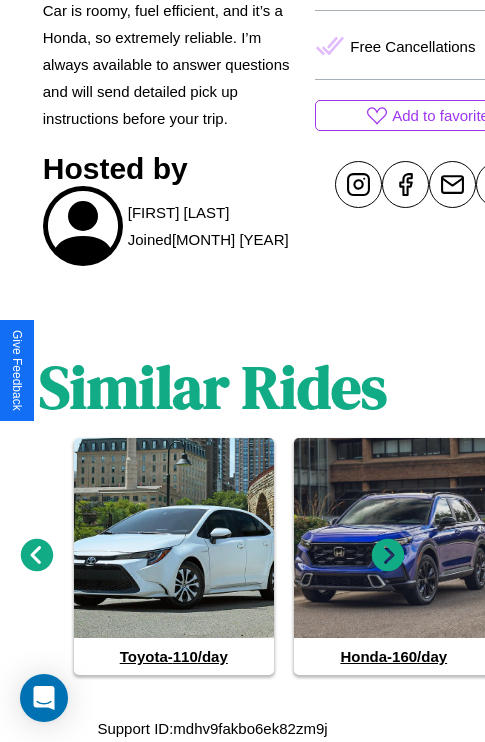 click 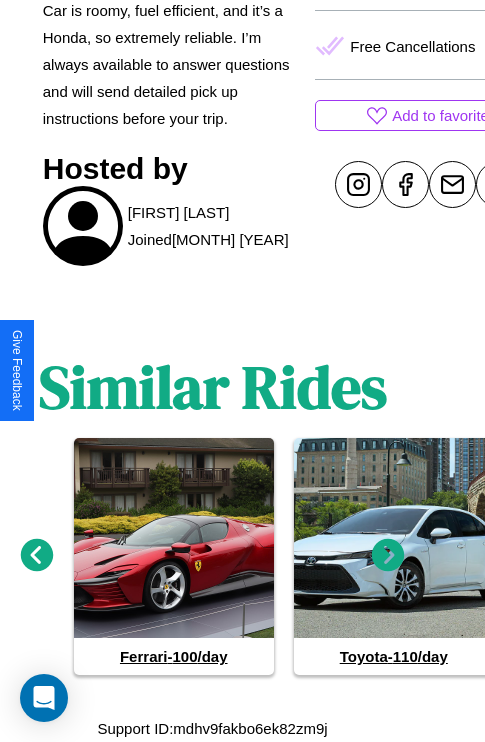 click 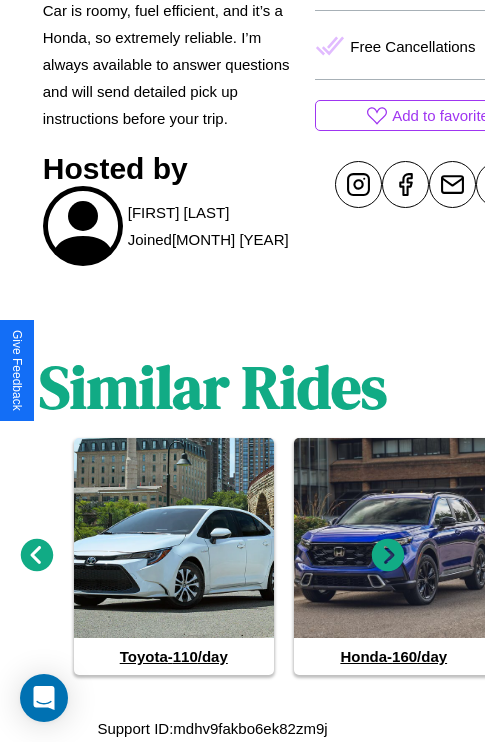 click 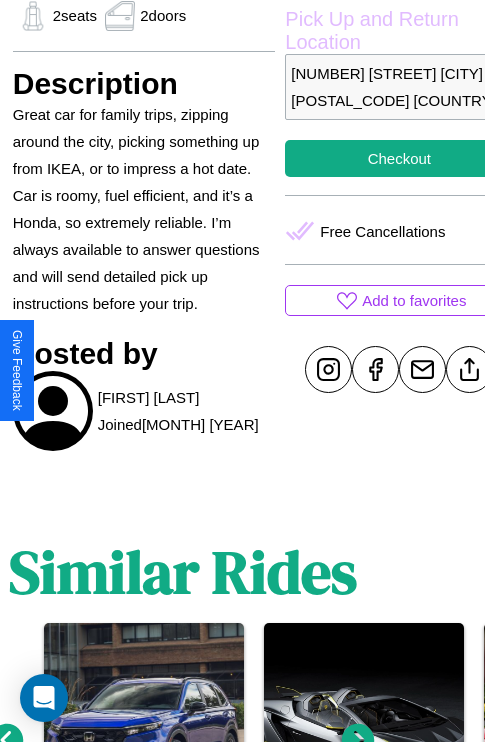 scroll, scrollTop: 709, scrollLeft: 60, axis: both 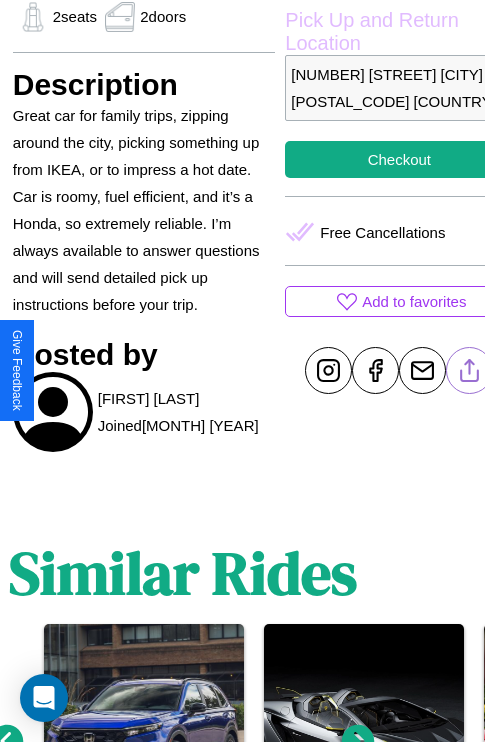 click 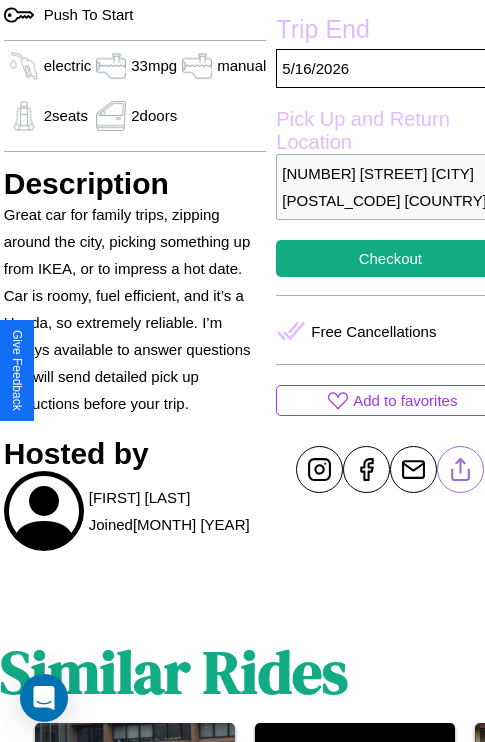scroll, scrollTop: 498, scrollLeft: 80, axis: both 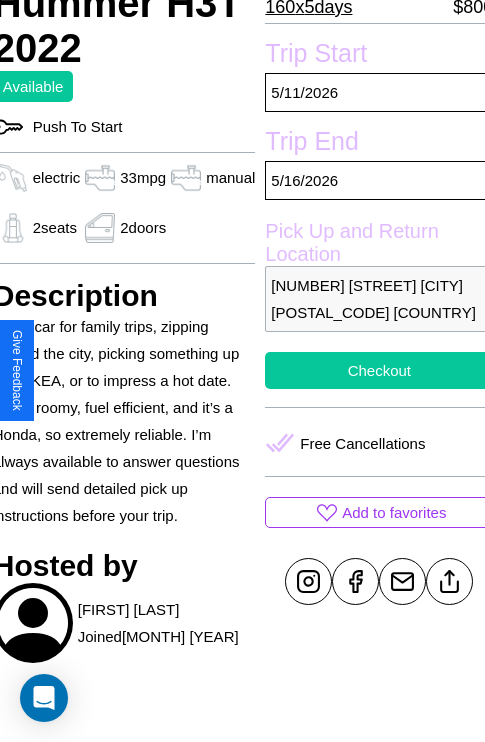 click on "Checkout" at bounding box center [379, 370] 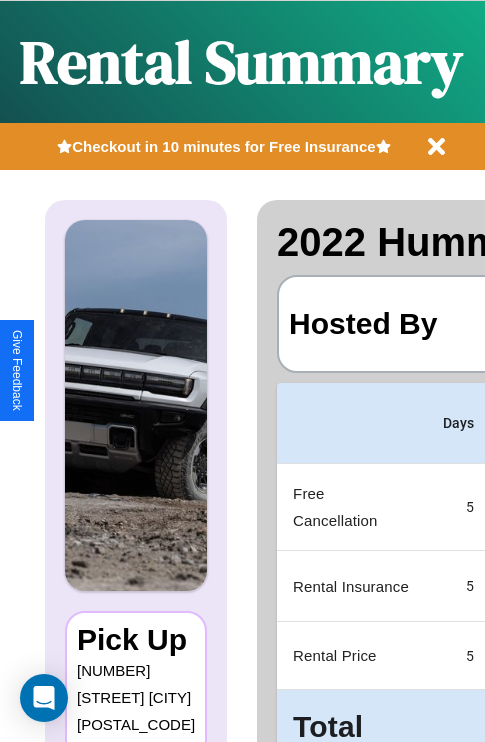 scroll, scrollTop: 90, scrollLeft: 384, axis: both 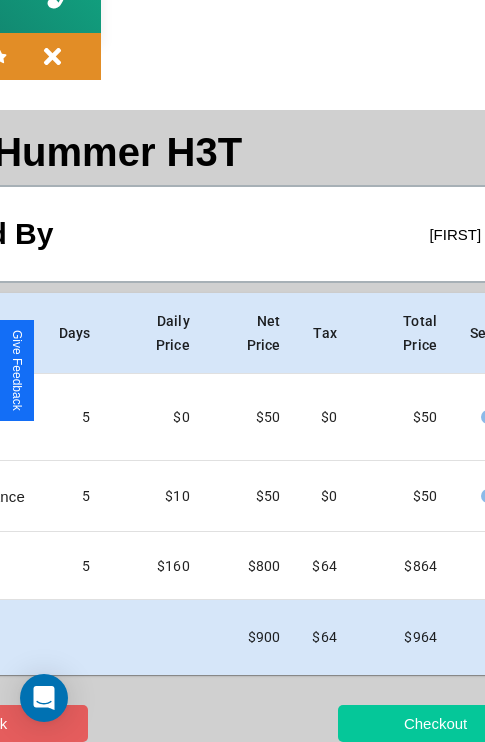 click on "Checkout" at bounding box center (435, 723) 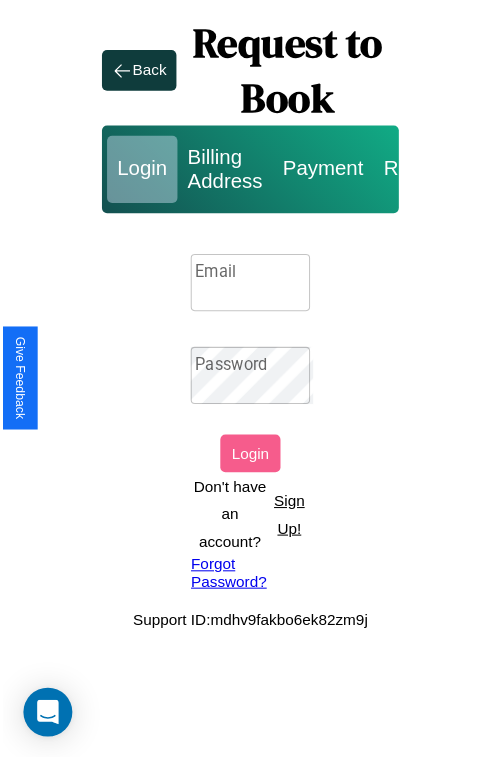 scroll, scrollTop: 0, scrollLeft: 0, axis: both 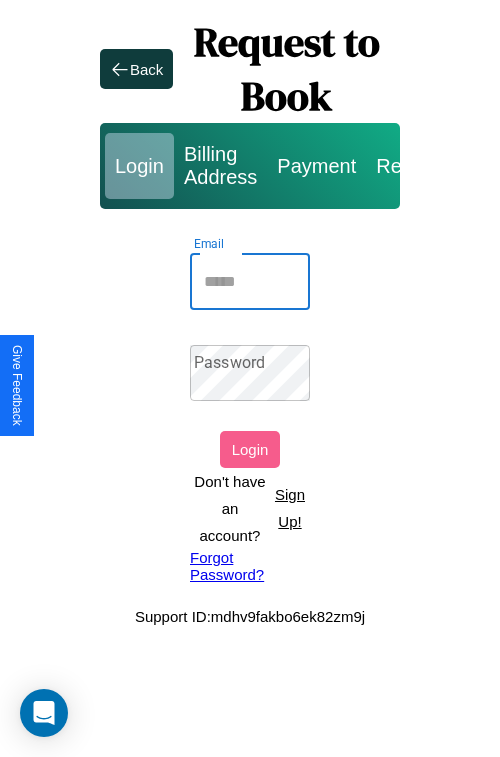 click on "Email" at bounding box center [250, 282] 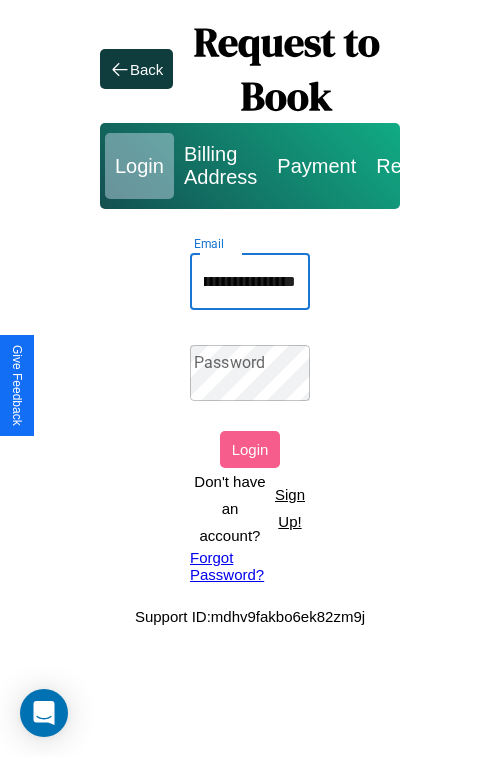 scroll, scrollTop: 0, scrollLeft: 71, axis: horizontal 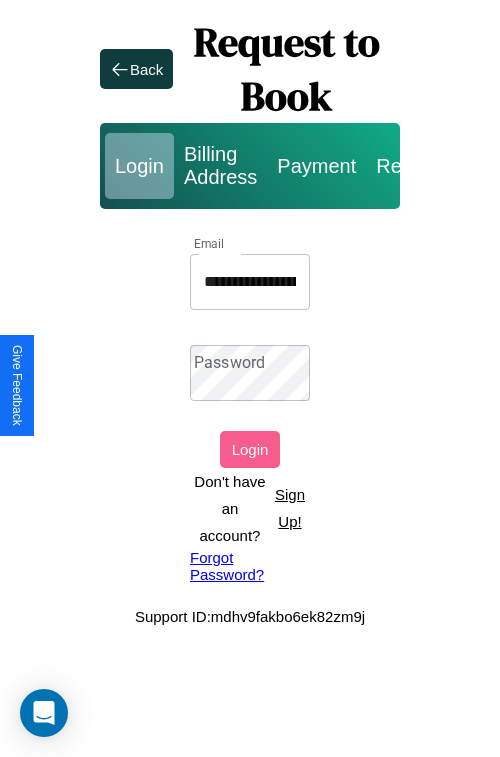 click on "Forgot Password?" at bounding box center (250, 566) 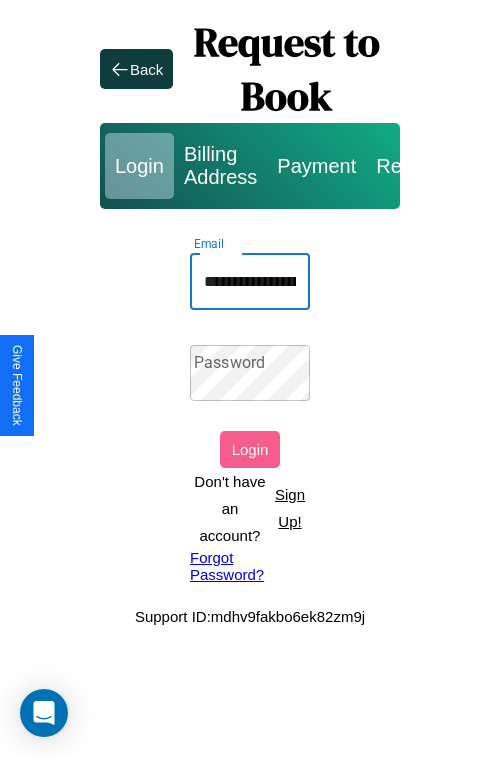 scroll, scrollTop: 0, scrollLeft: 71, axis: horizontal 